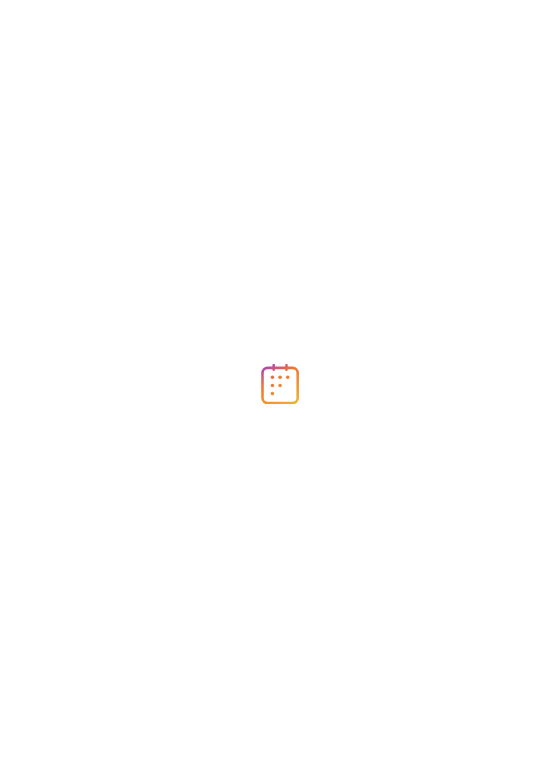scroll, scrollTop: 0, scrollLeft: 0, axis: both 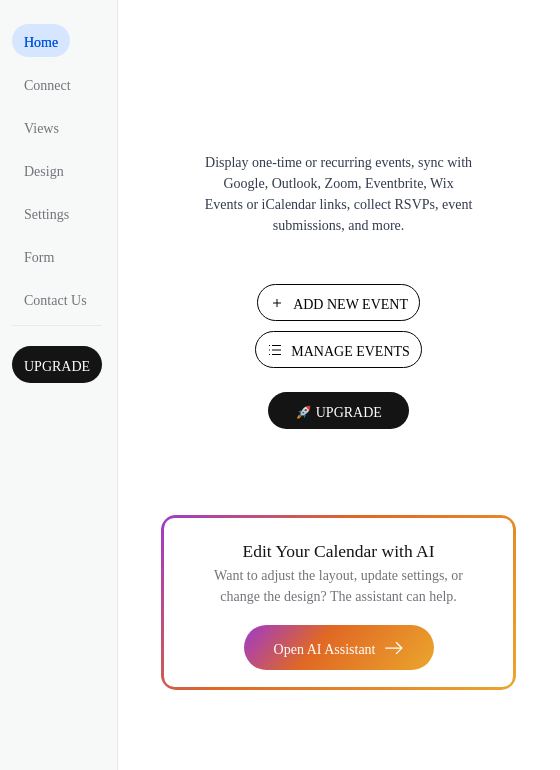 click on "Add New Event" at bounding box center (350, 304) 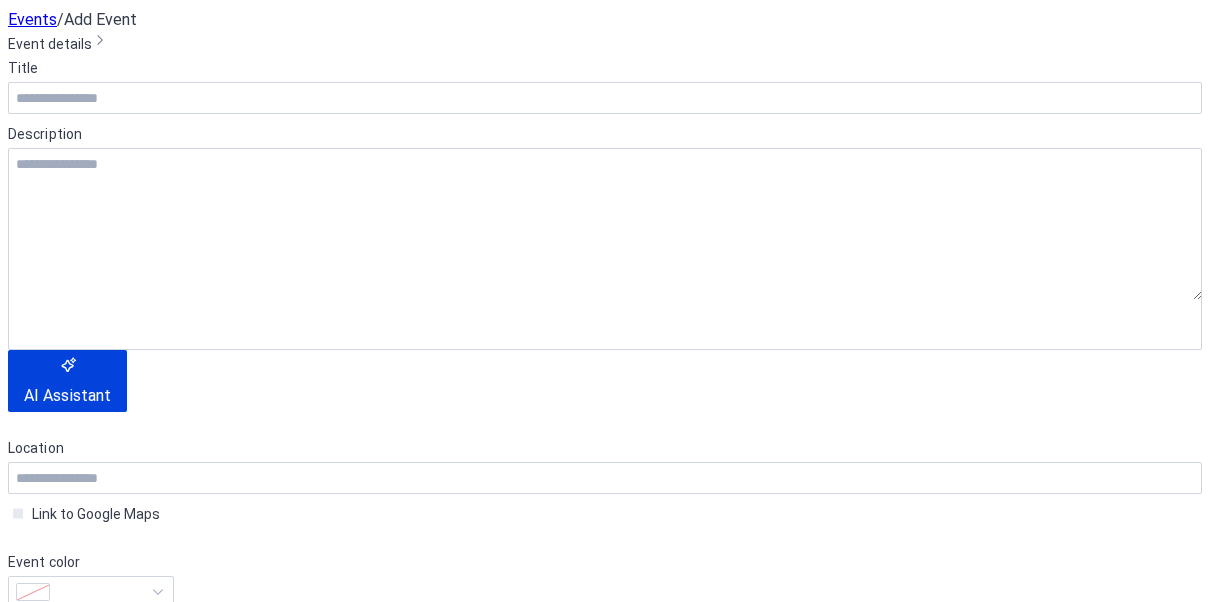 scroll, scrollTop: 0, scrollLeft: 0, axis: both 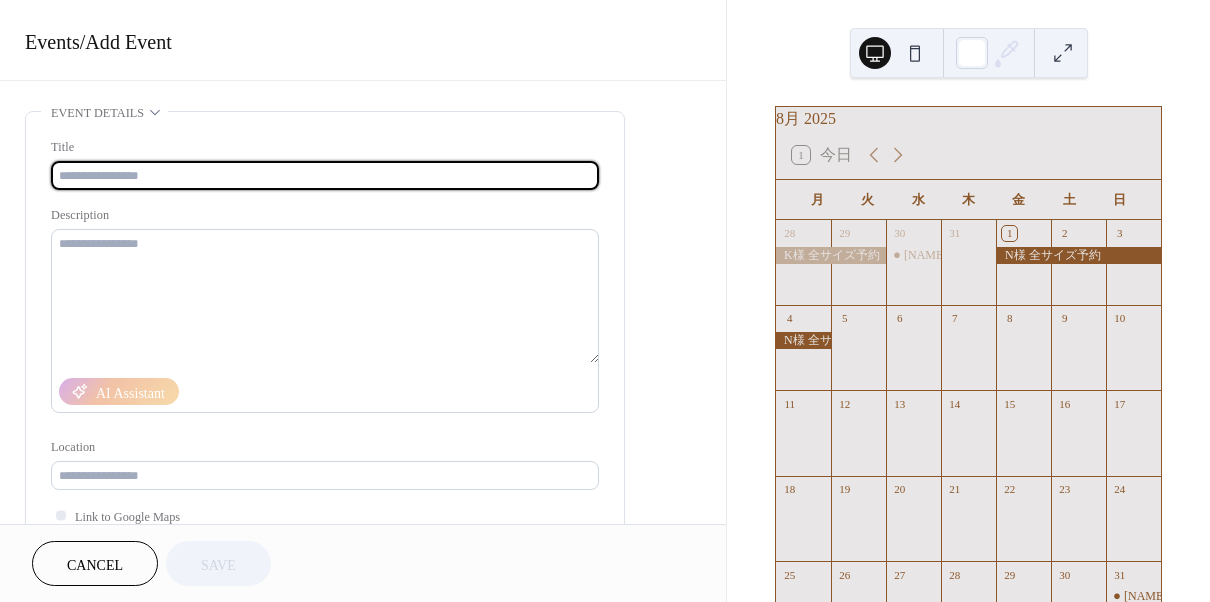 click at bounding box center (325, 175) 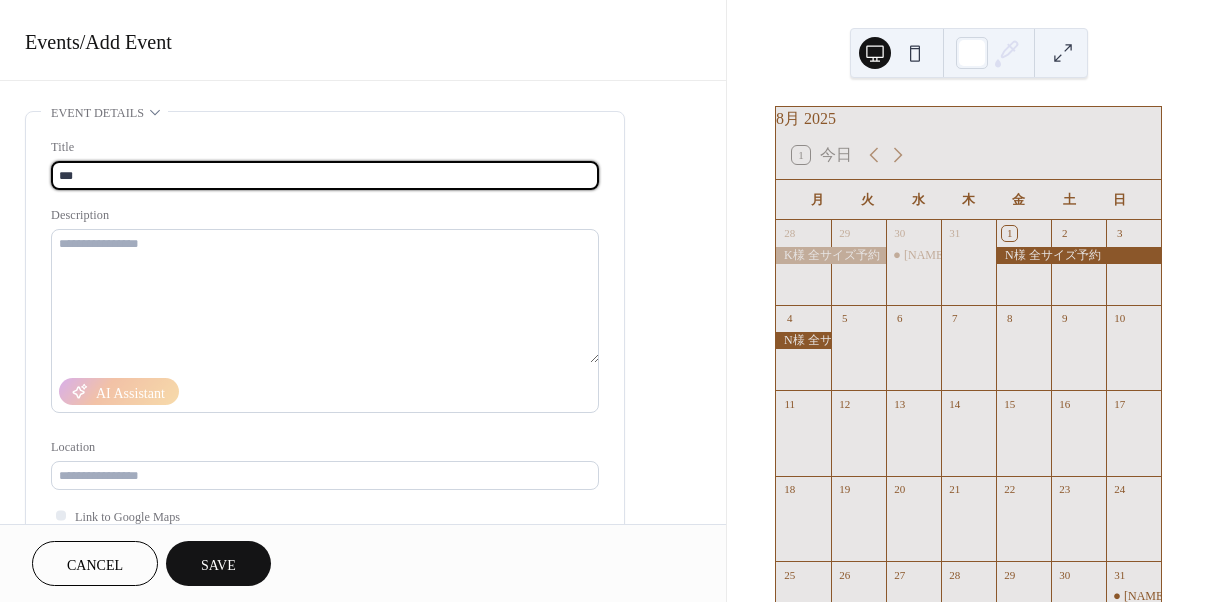 click on "Save" at bounding box center [218, 563] 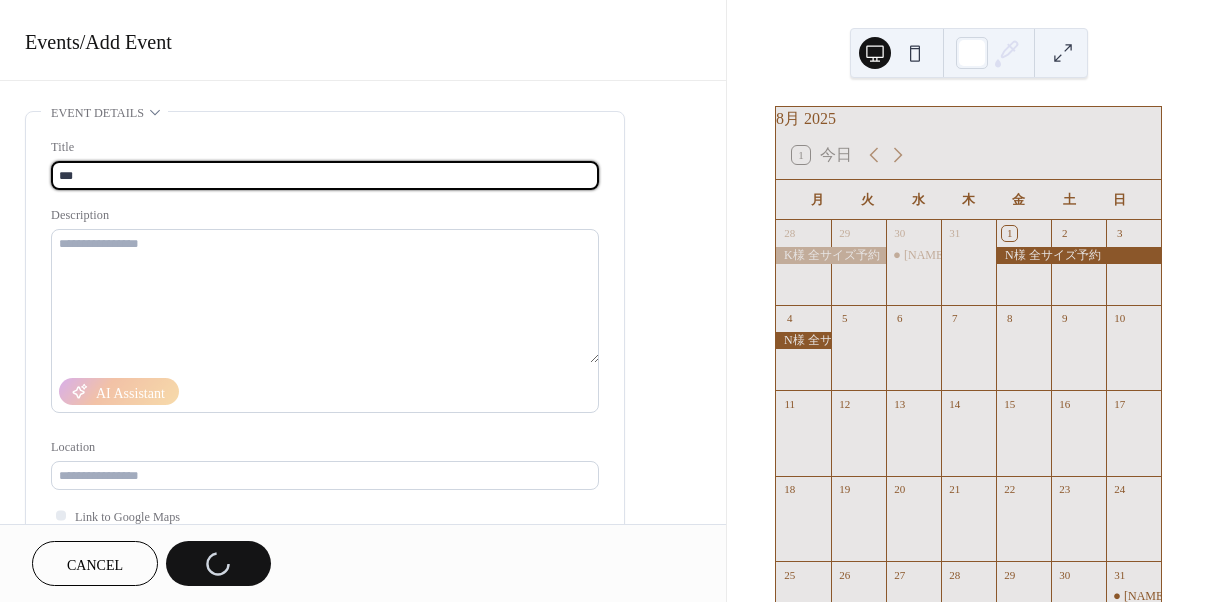 type on "***" 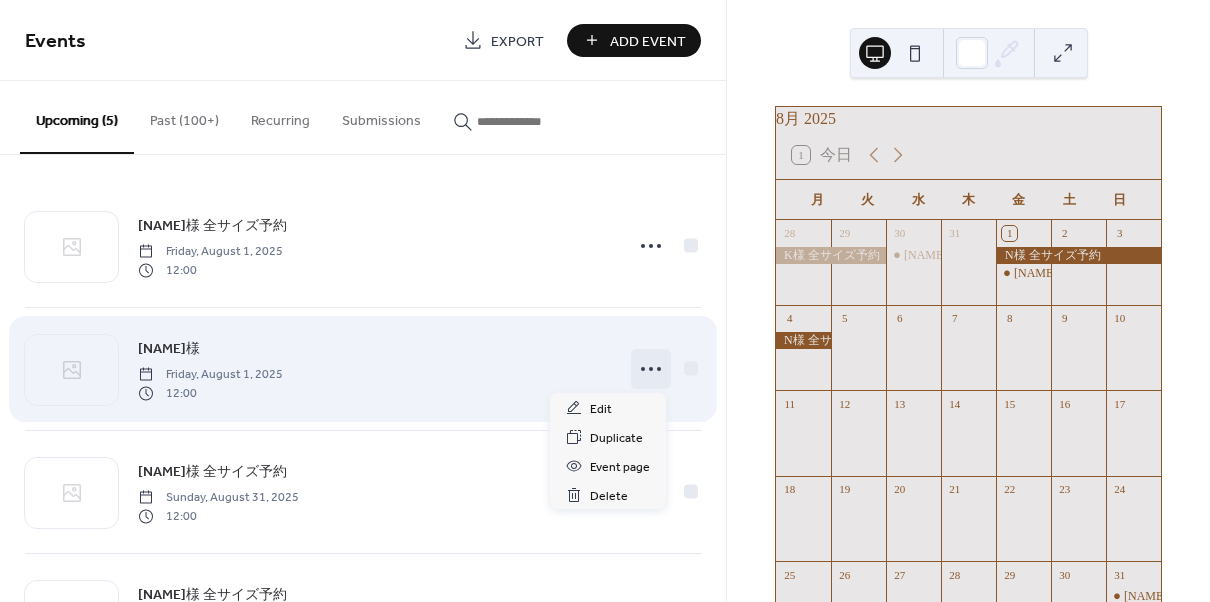 click 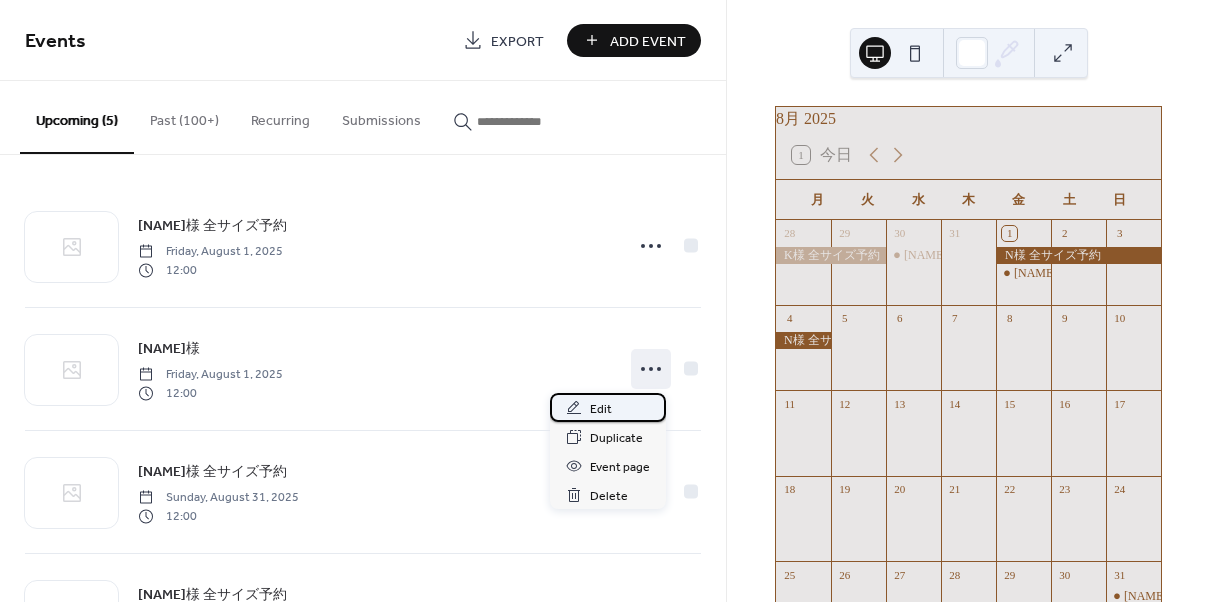 click on "Edit" at bounding box center (608, 407) 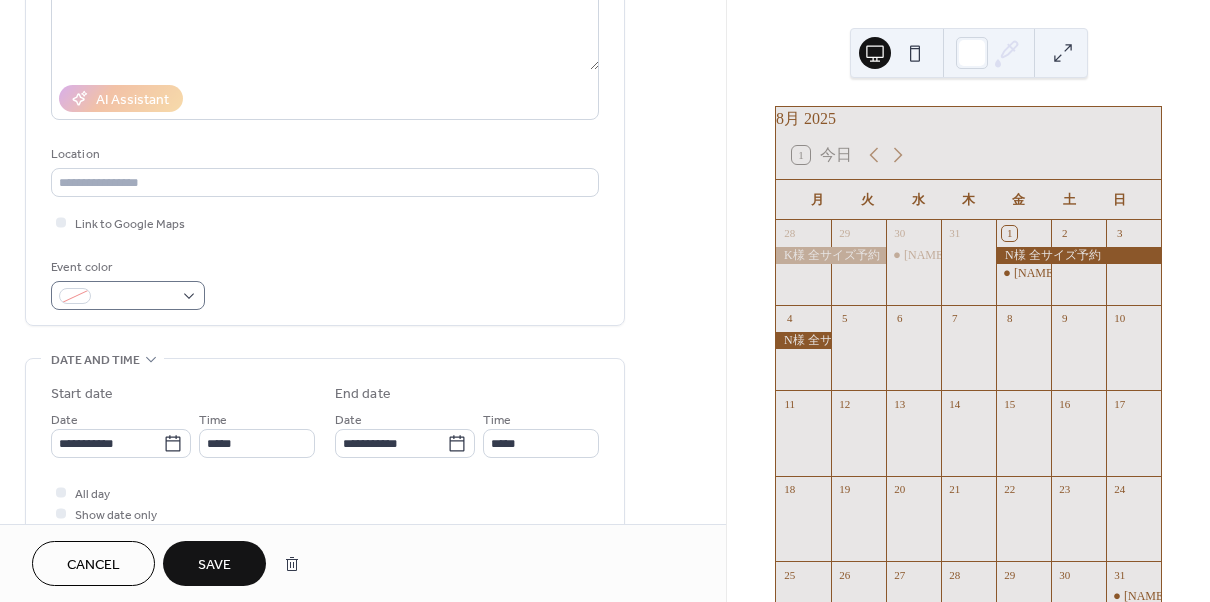scroll, scrollTop: 324, scrollLeft: 0, axis: vertical 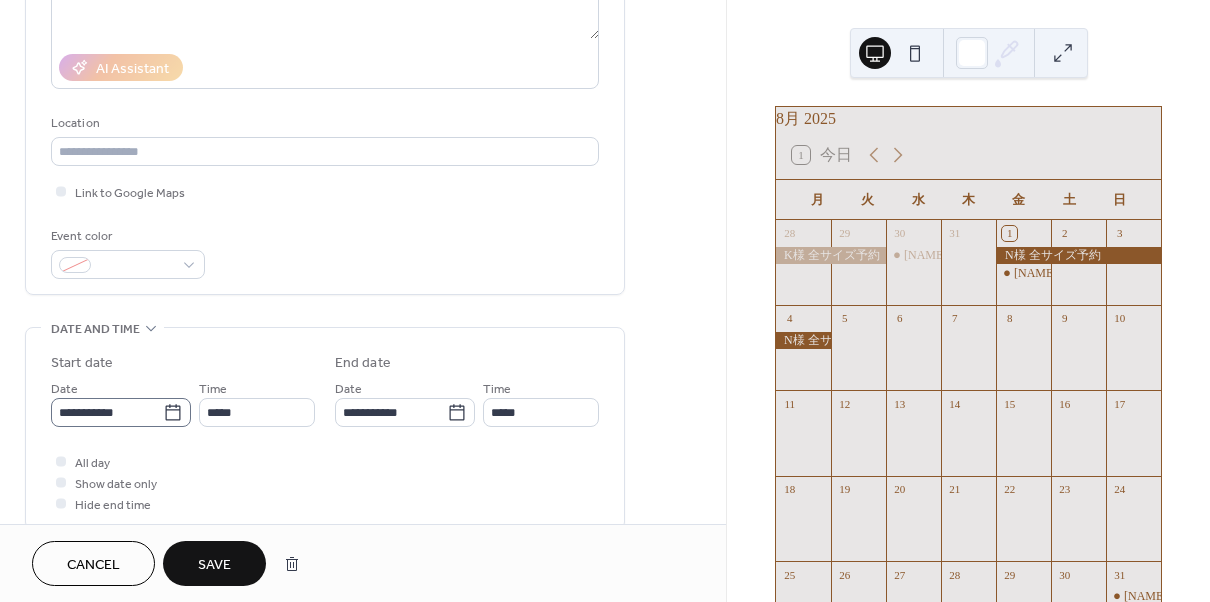 type on "*********" 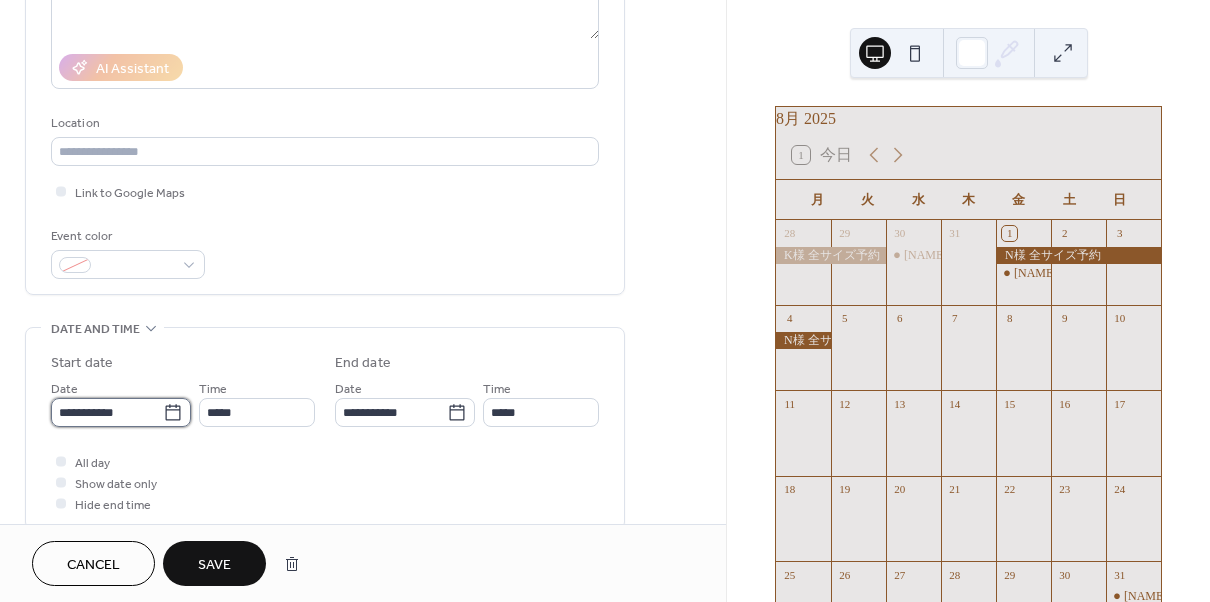 click on "**********" at bounding box center (107, 412) 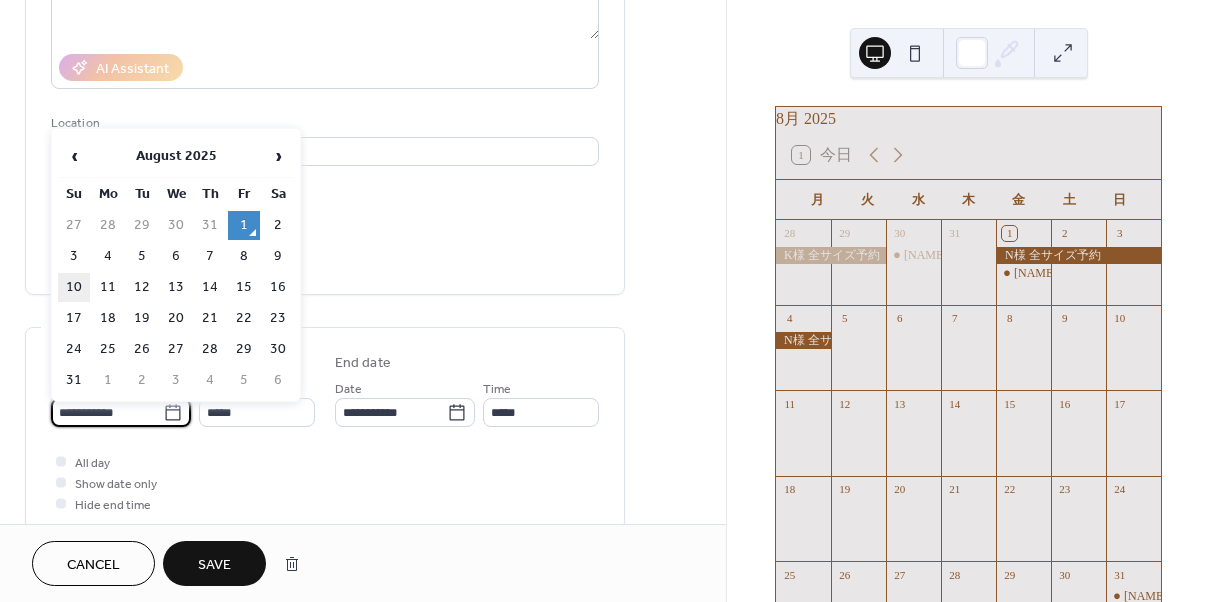 click on "10" at bounding box center [74, 287] 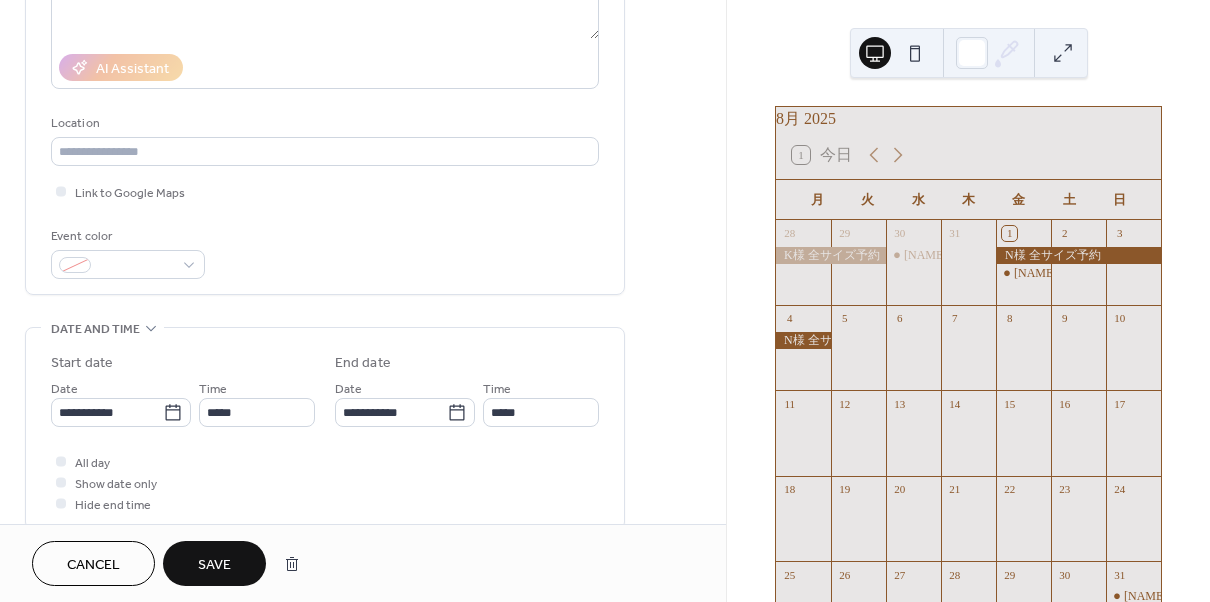 type on "**********" 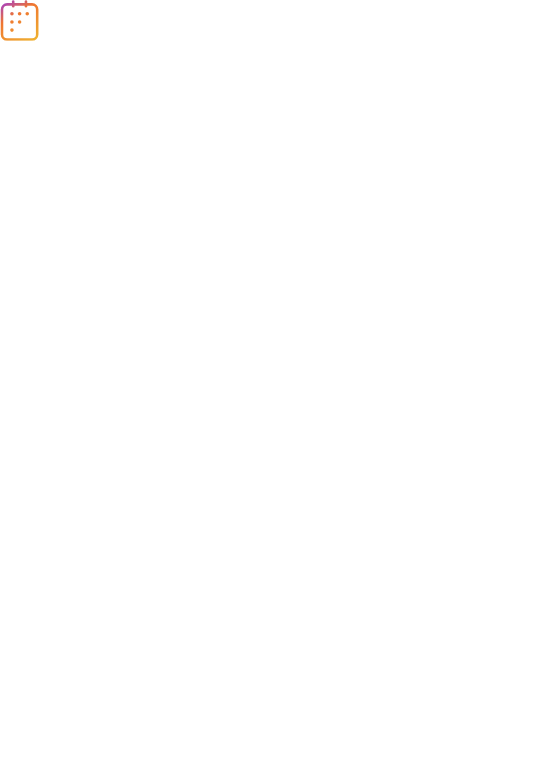 scroll, scrollTop: 0, scrollLeft: 0, axis: both 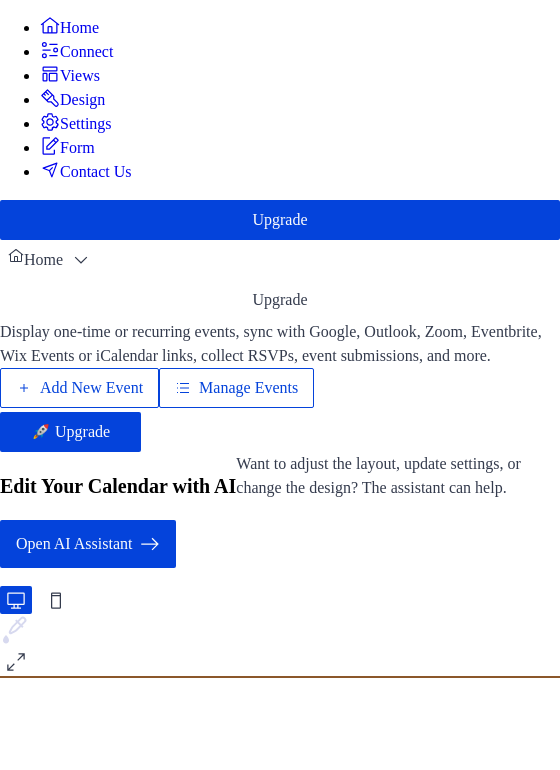 click on "Add New Event" at bounding box center (91, 388) 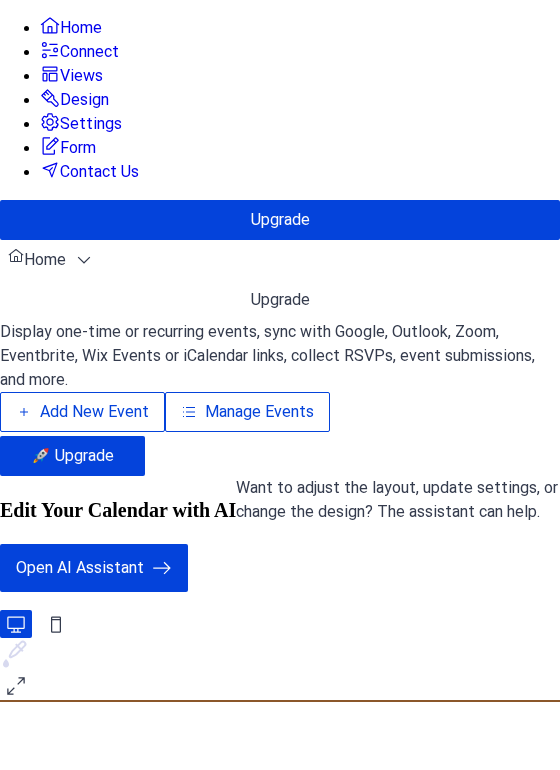 type 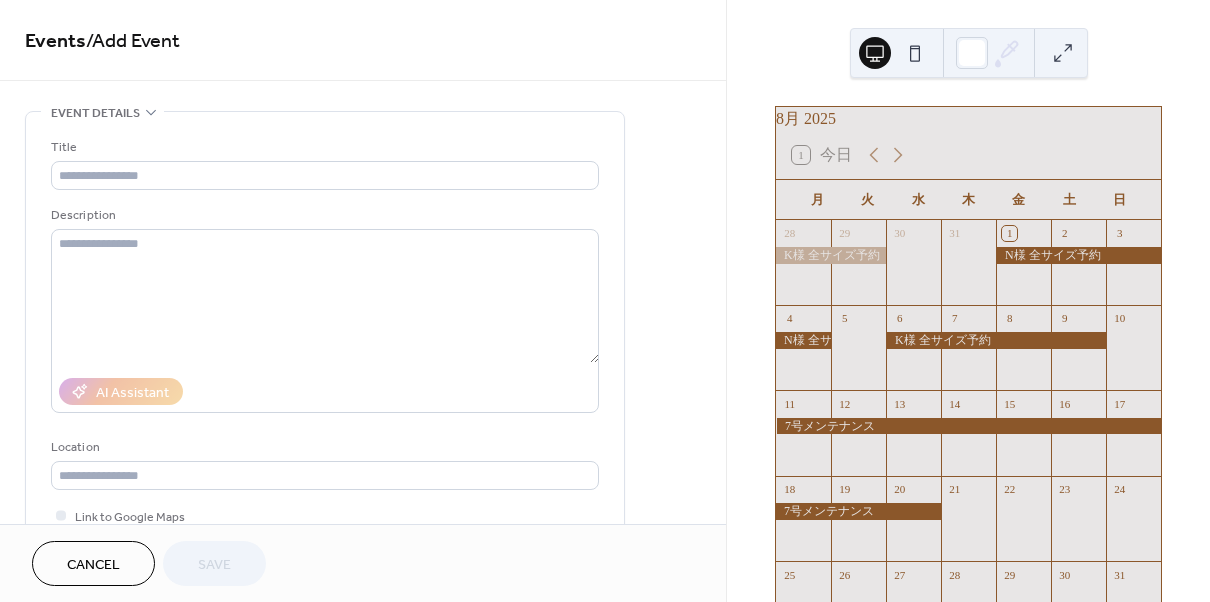 scroll, scrollTop: 0, scrollLeft: 0, axis: both 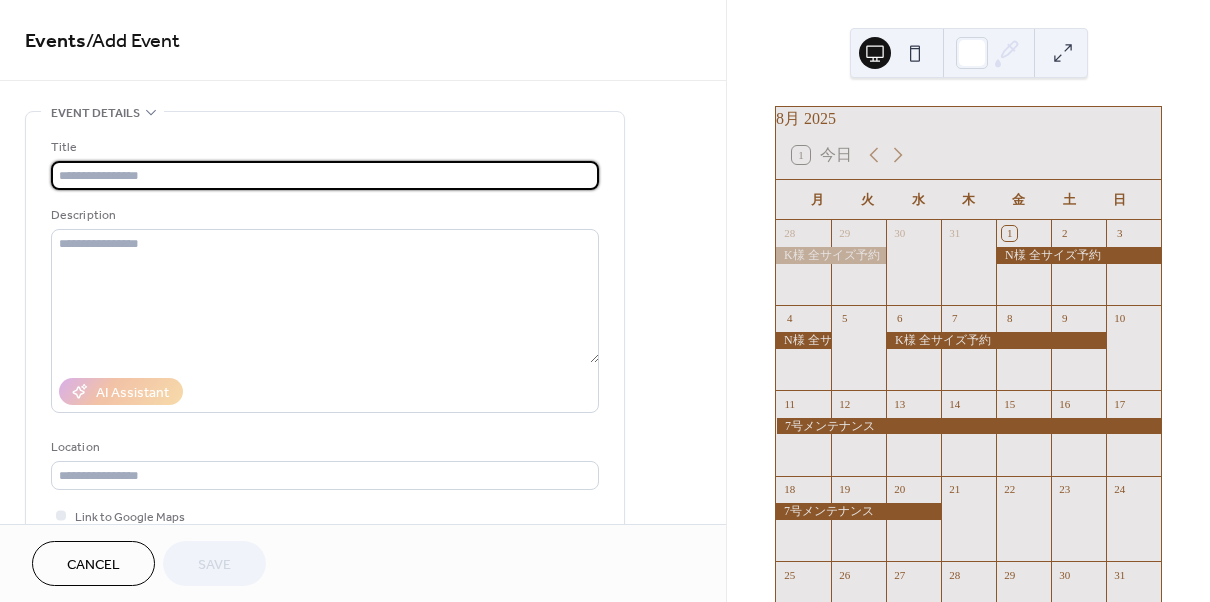 click at bounding box center (325, 175) 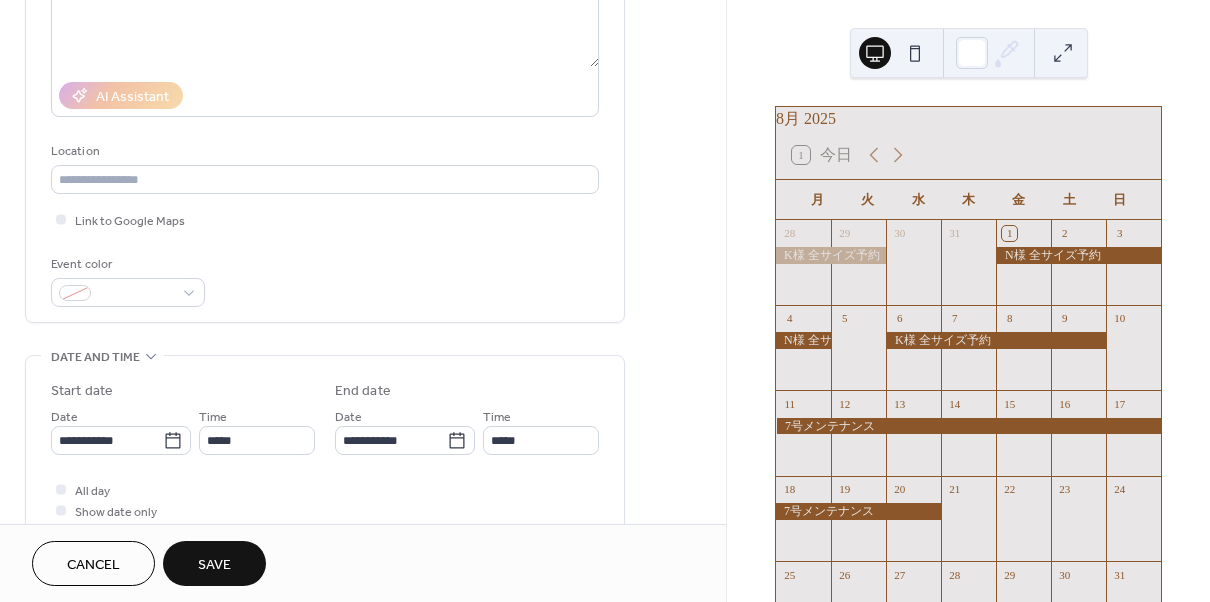 scroll, scrollTop: 341, scrollLeft: 0, axis: vertical 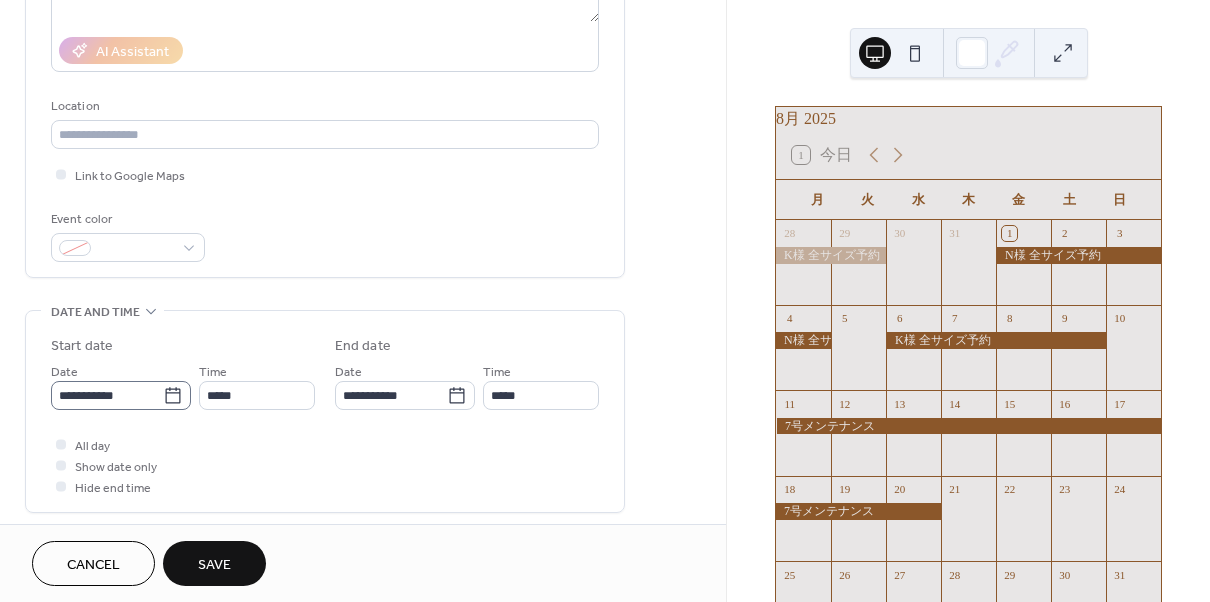 type on "*********" 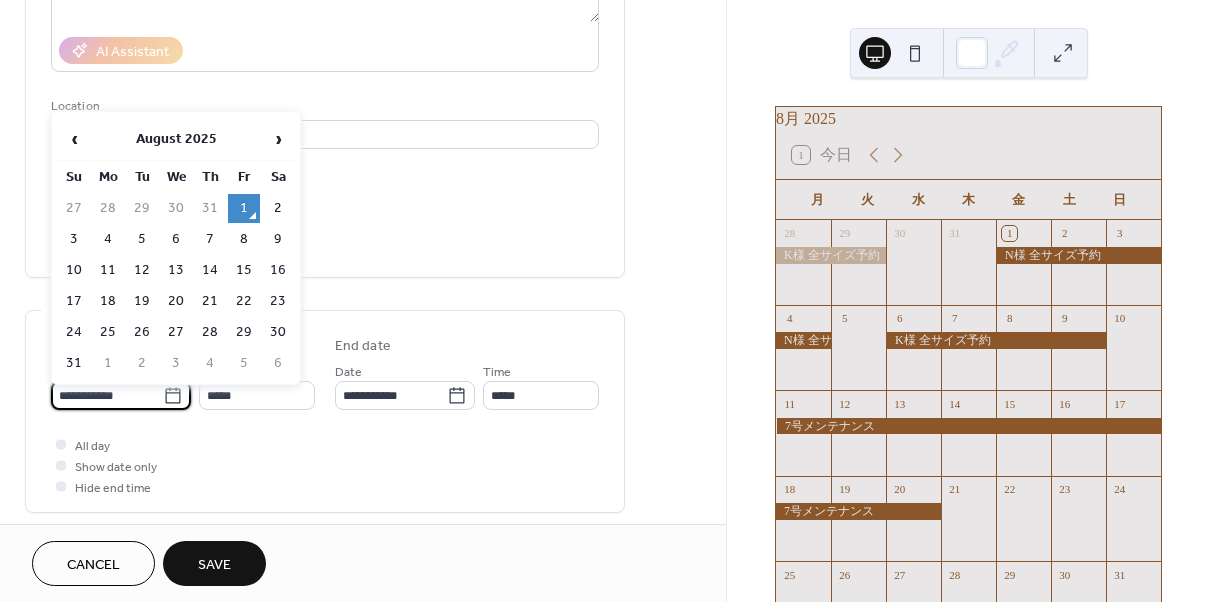 click on "**********" at bounding box center (107, 395) 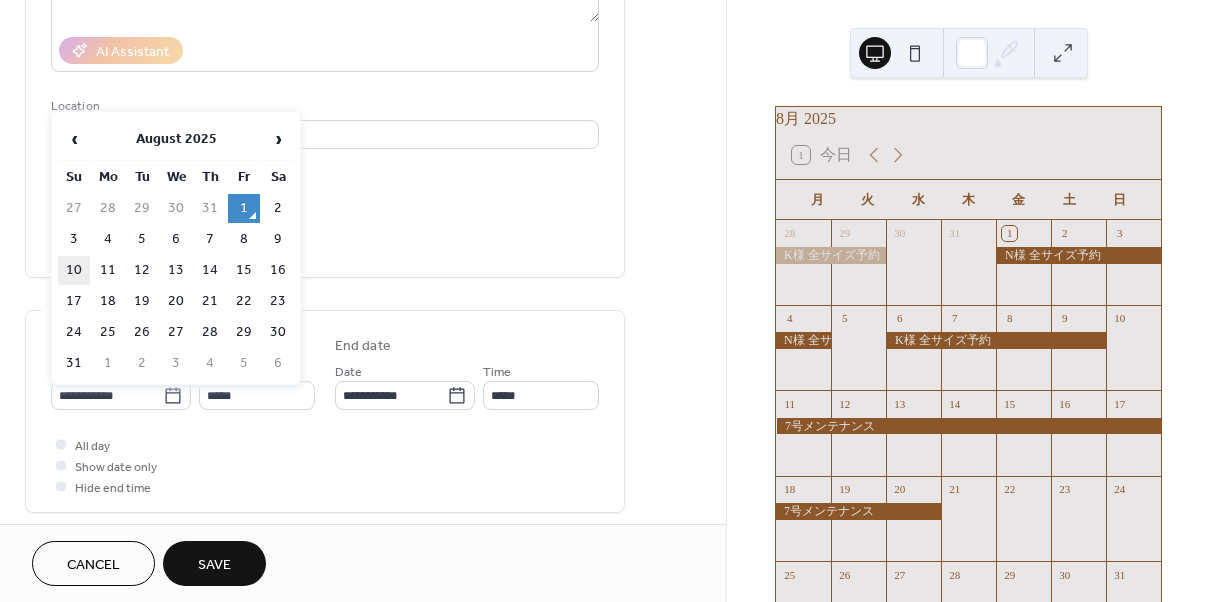 click on "10" at bounding box center [74, 270] 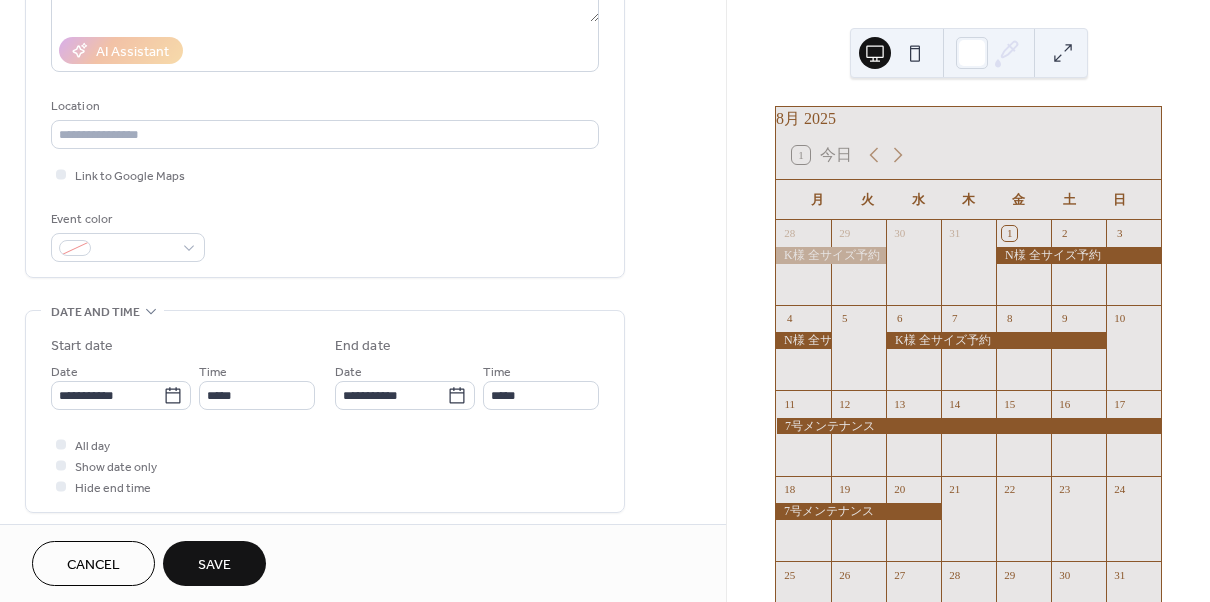 click on "Save" at bounding box center [214, 565] 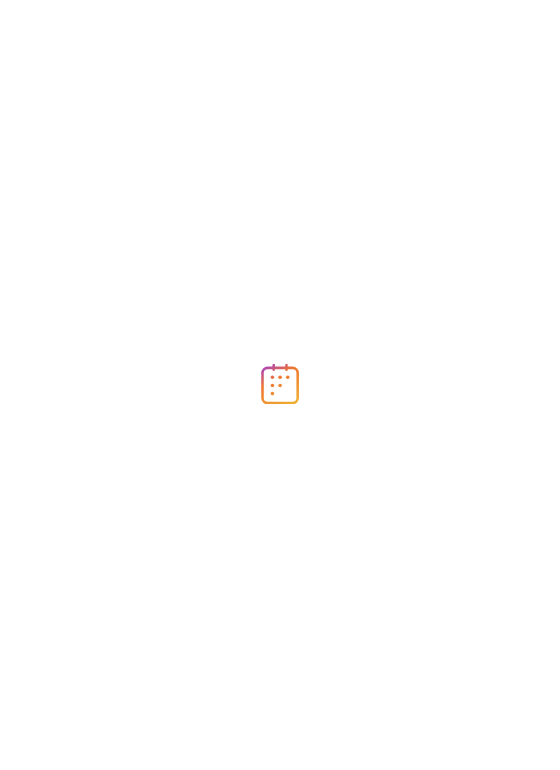 scroll, scrollTop: 0, scrollLeft: 0, axis: both 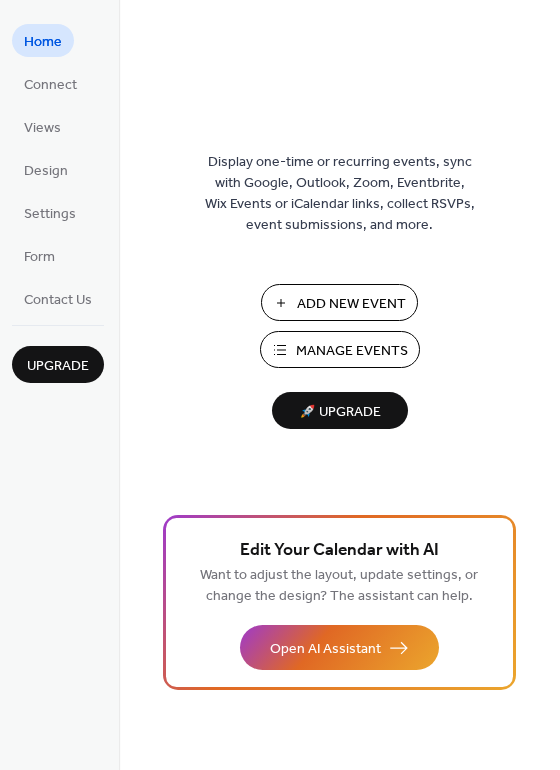 click on "Add New Event" at bounding box center [351, 304] 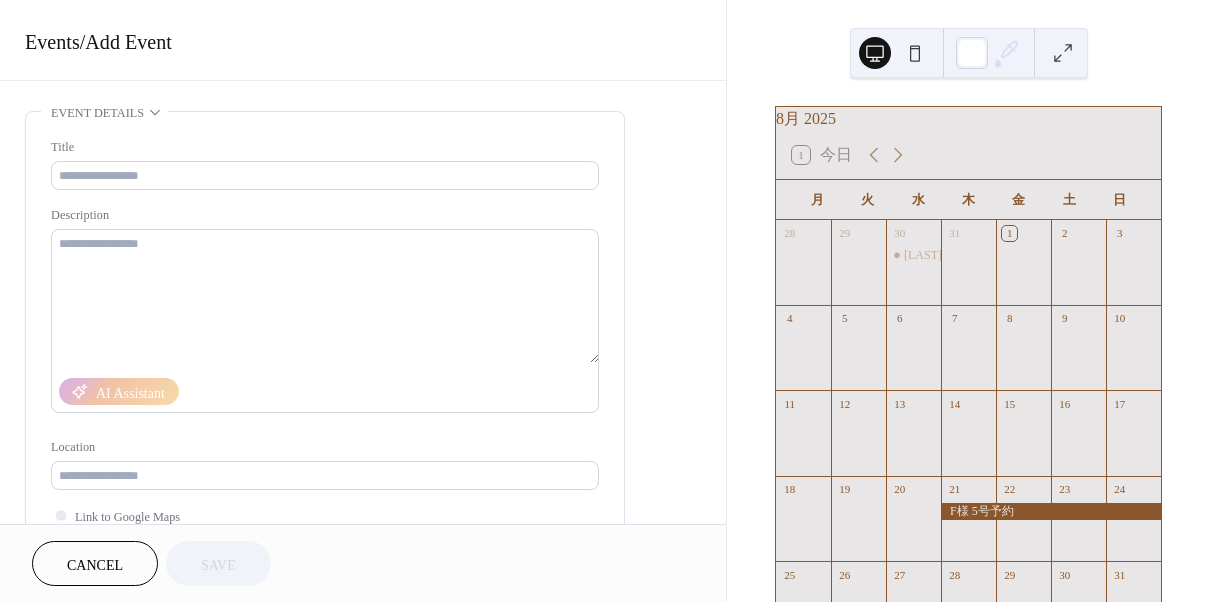 scroll, scrollTop: 0, scrollLeft: 0, axis: both 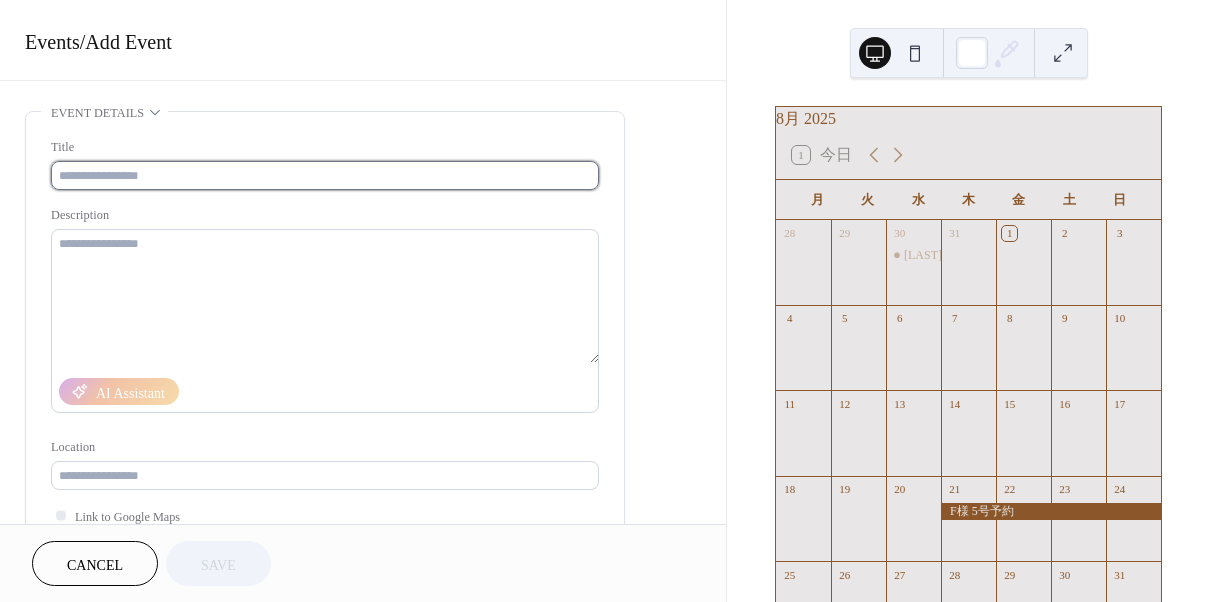 click at bounding box center (325, 175) 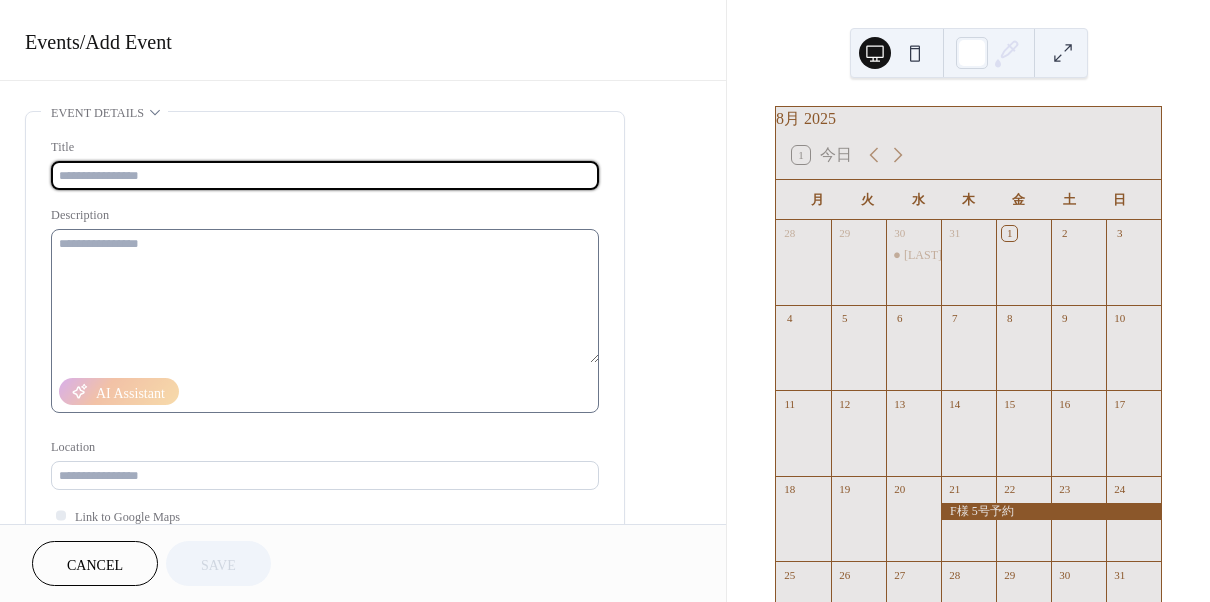 paste on "*********" 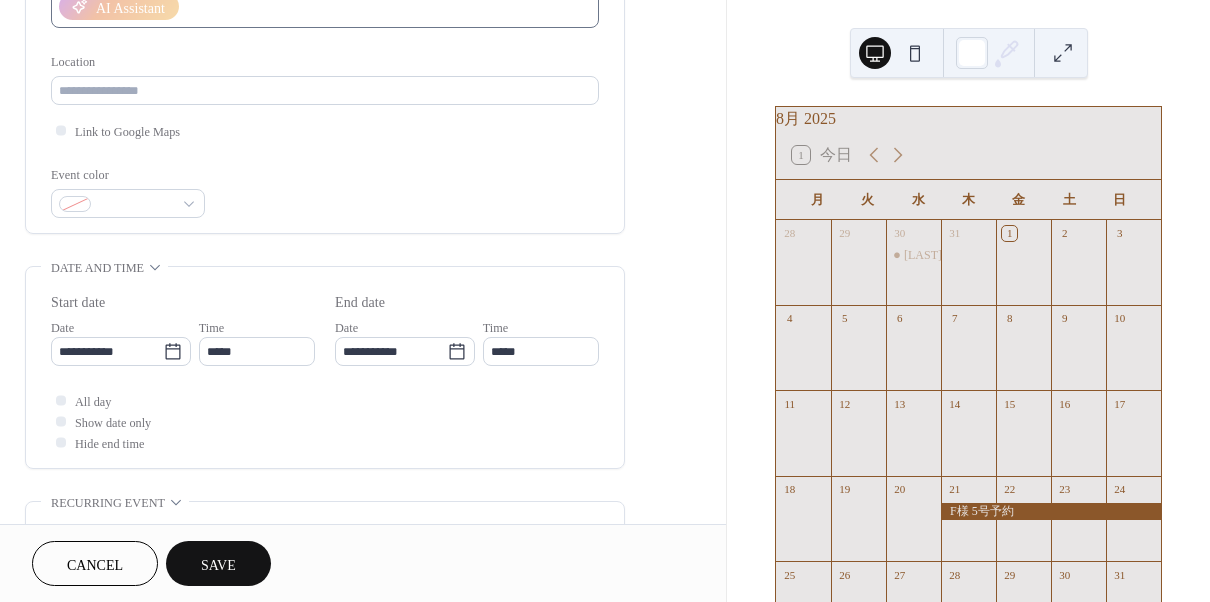scroll, scrollTop: 426, scrollLeft: 0, axis: vertical 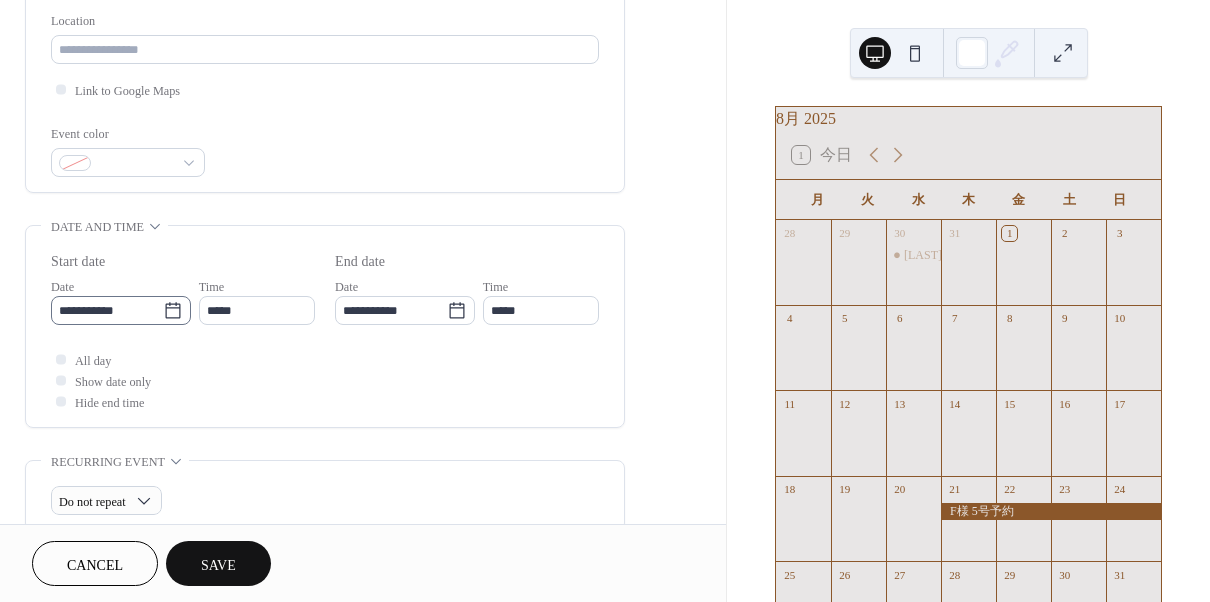 type on "*********" 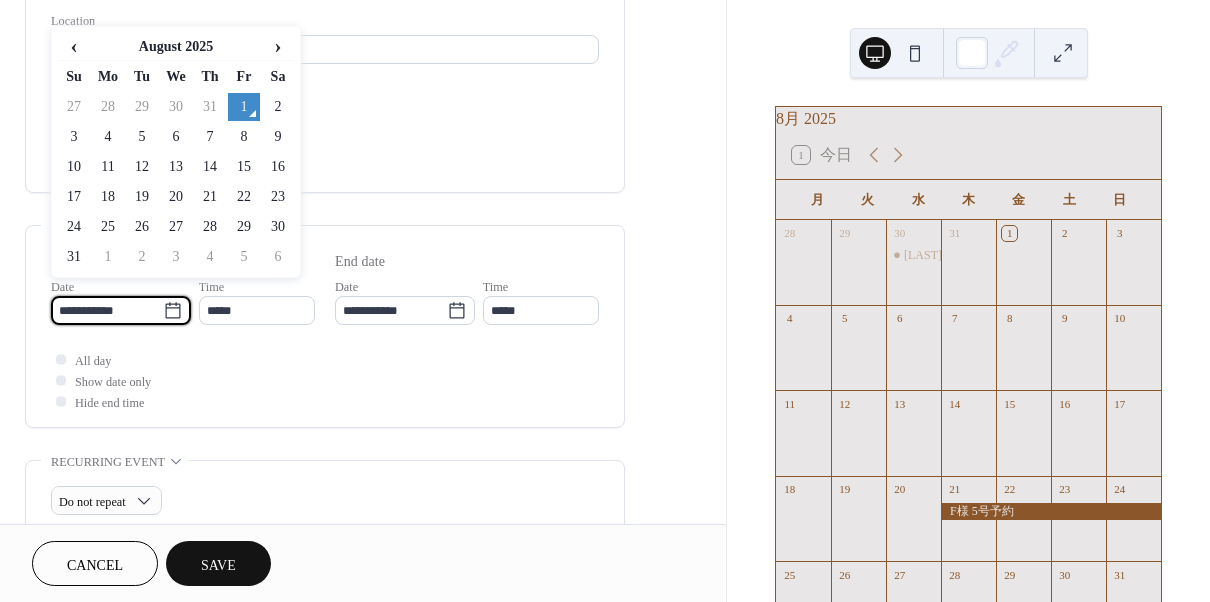 click on "**********" at bounding box center [107, 310] 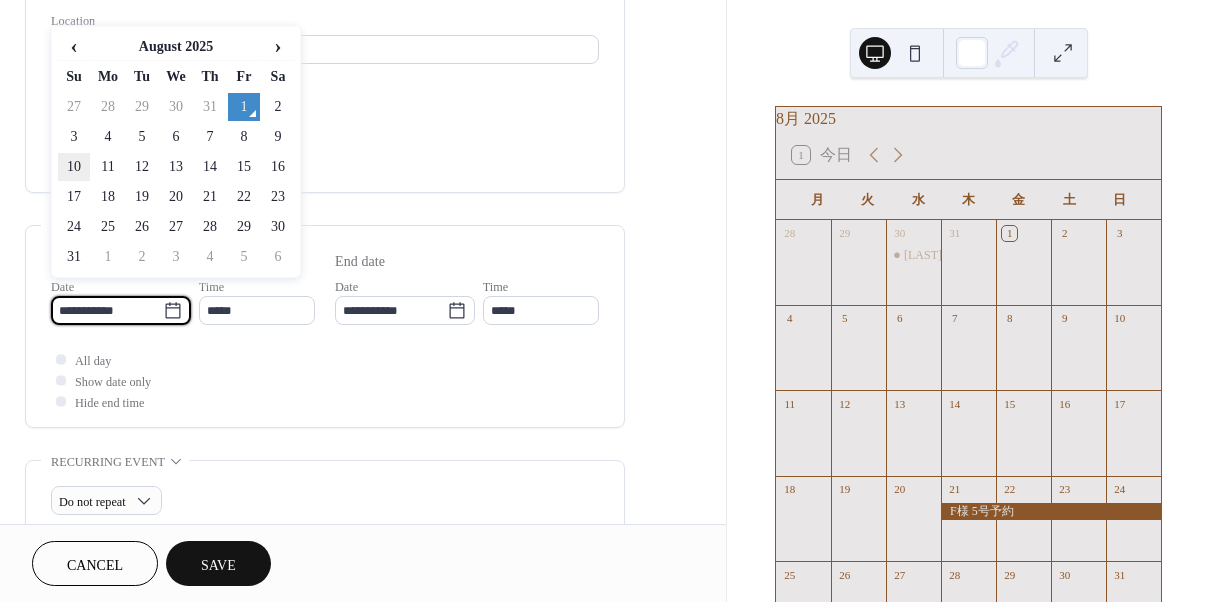 click on "10" at bounding box center [74, 167] 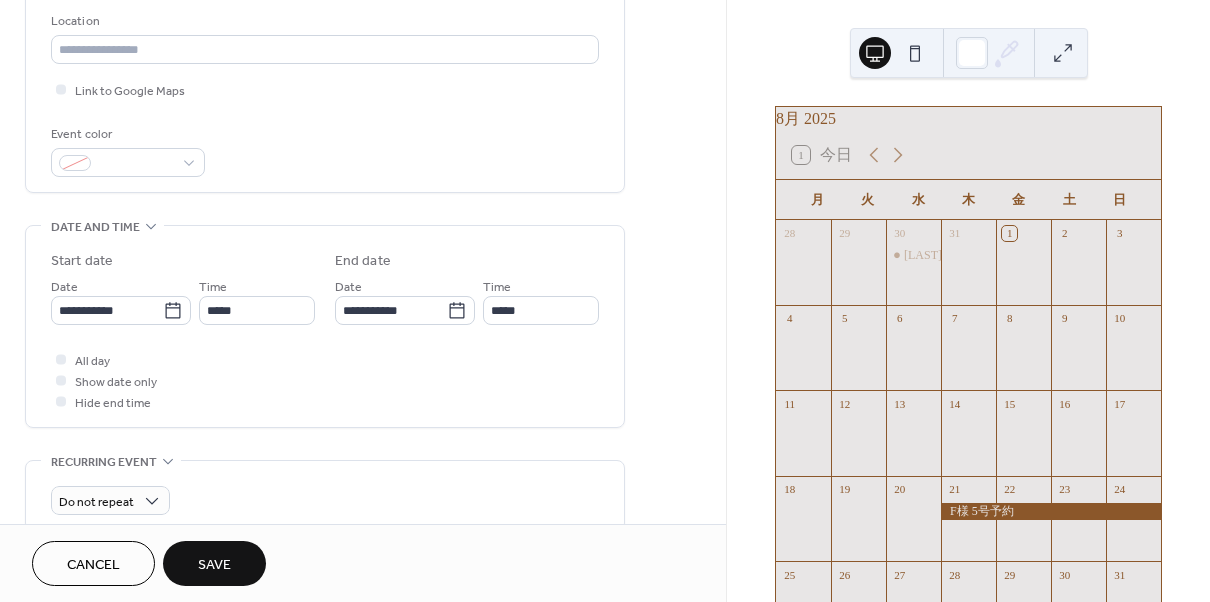 click on "Save" at bounding box center (214, 565) 